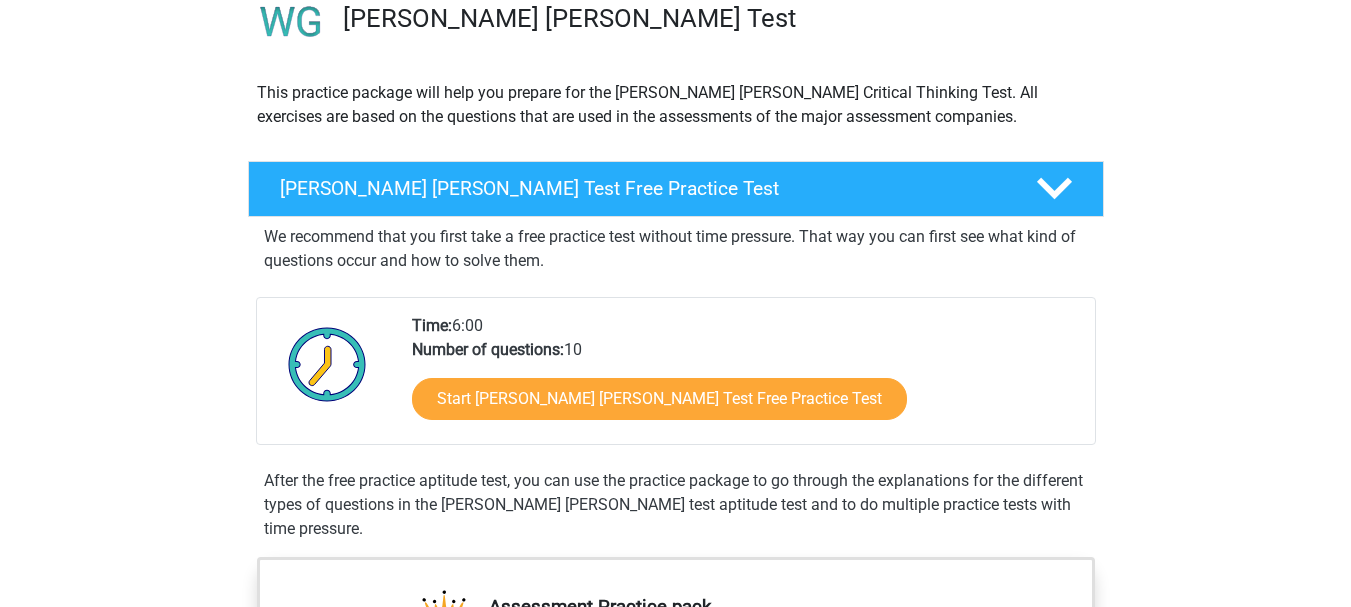 scroll, scrollTop: 200, scrollLeft: 0, axis: vertical 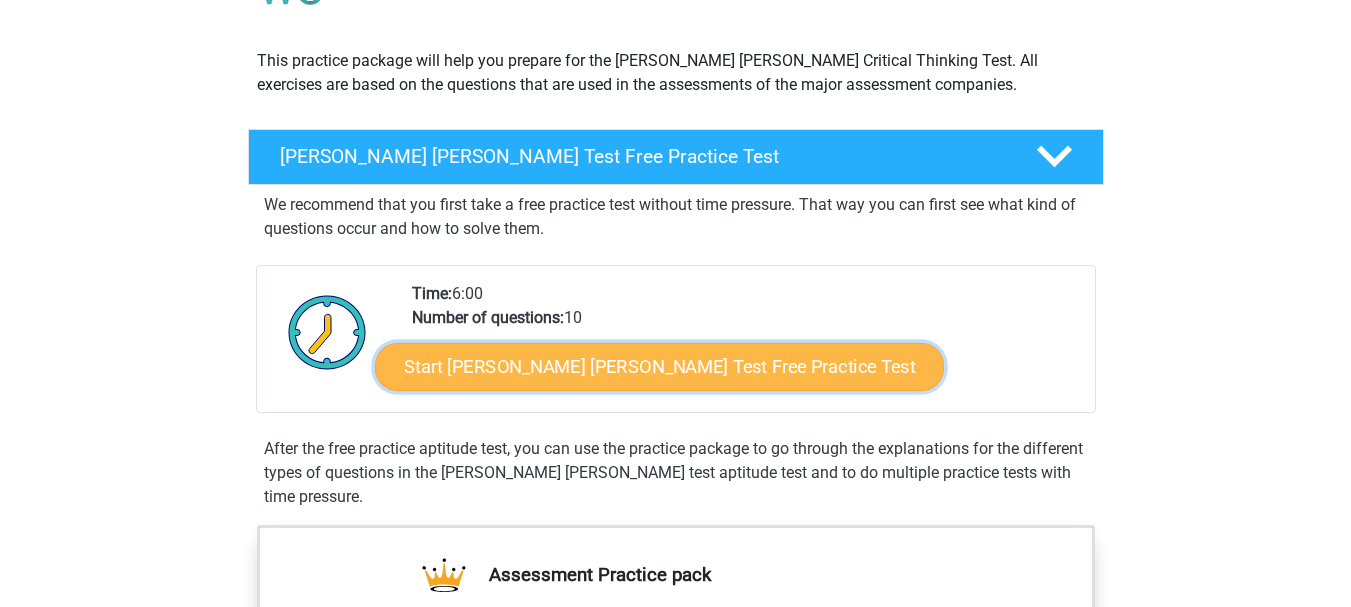 click on "Start [PERSON_NAME] [PERSON_NAME] Test
Free Practice Test" at bounding box center (659, 367) 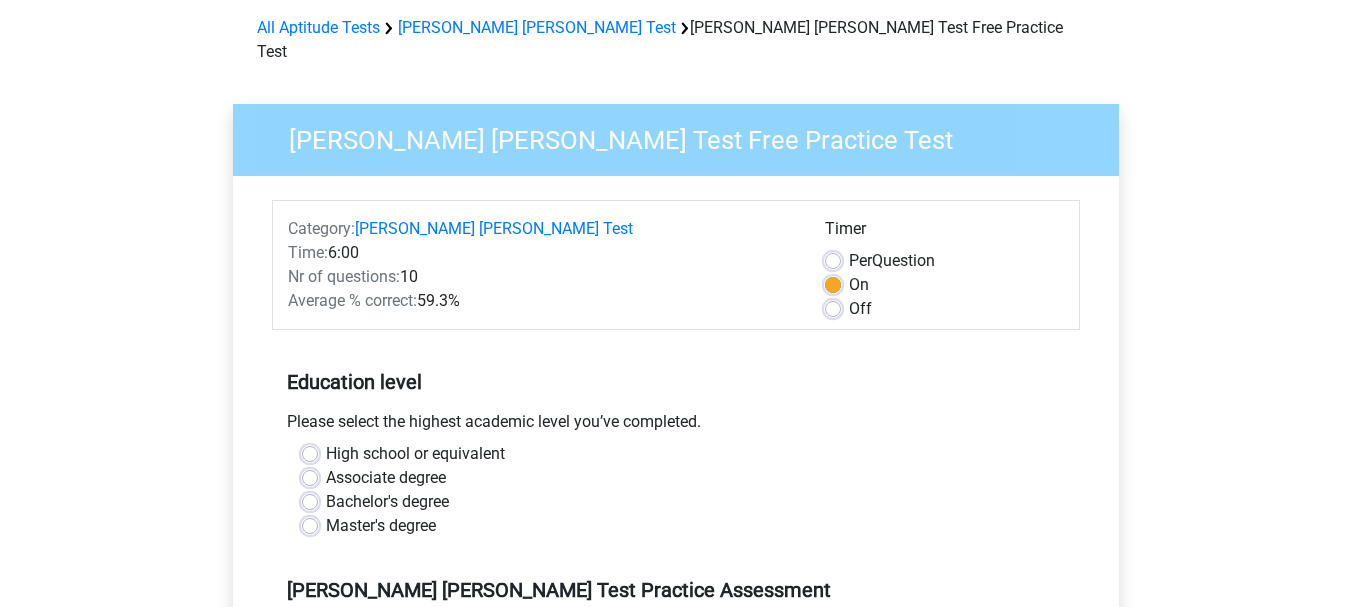 scroll, scrollTop: 200, scrollLeft: 0, axis: vertical 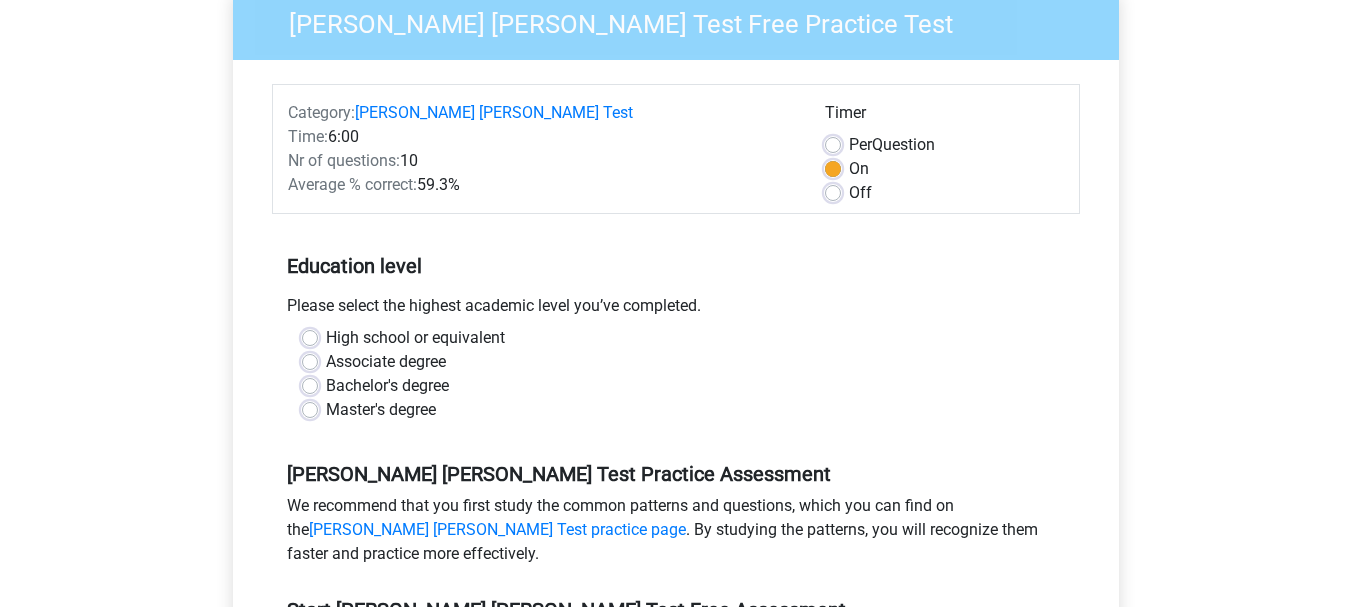 click on "High school or equivalent" at bounding box center (676, 338) 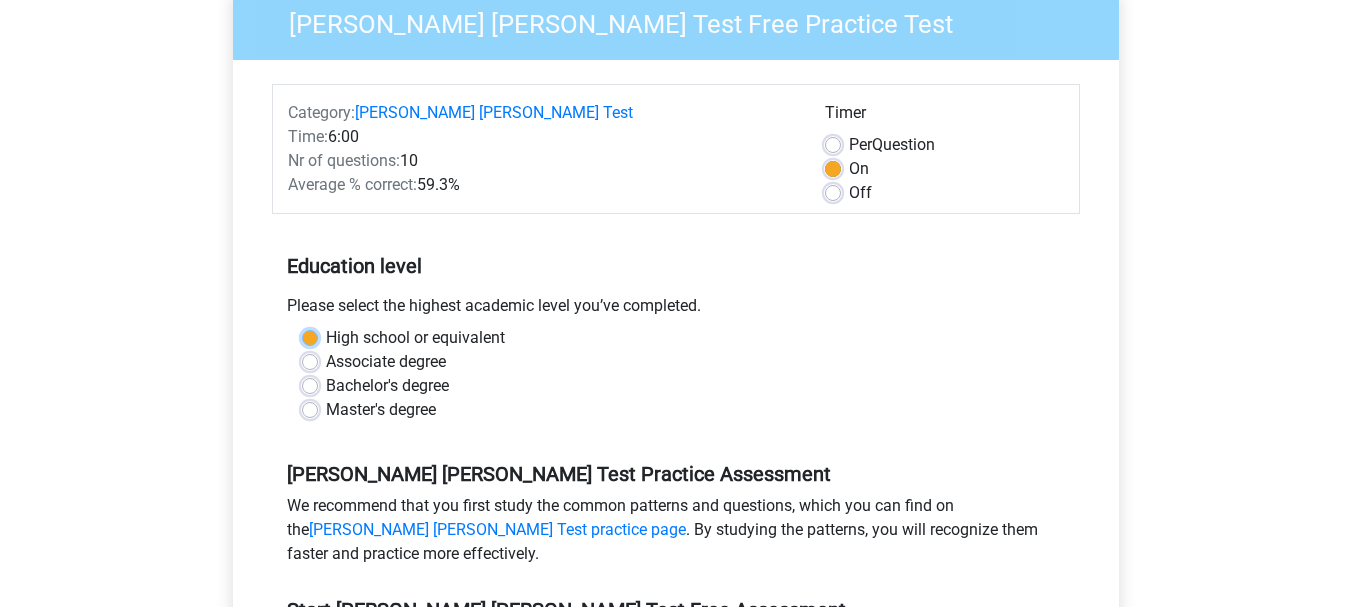 click on "High school or equivalent" at bounding box center [310, 336] 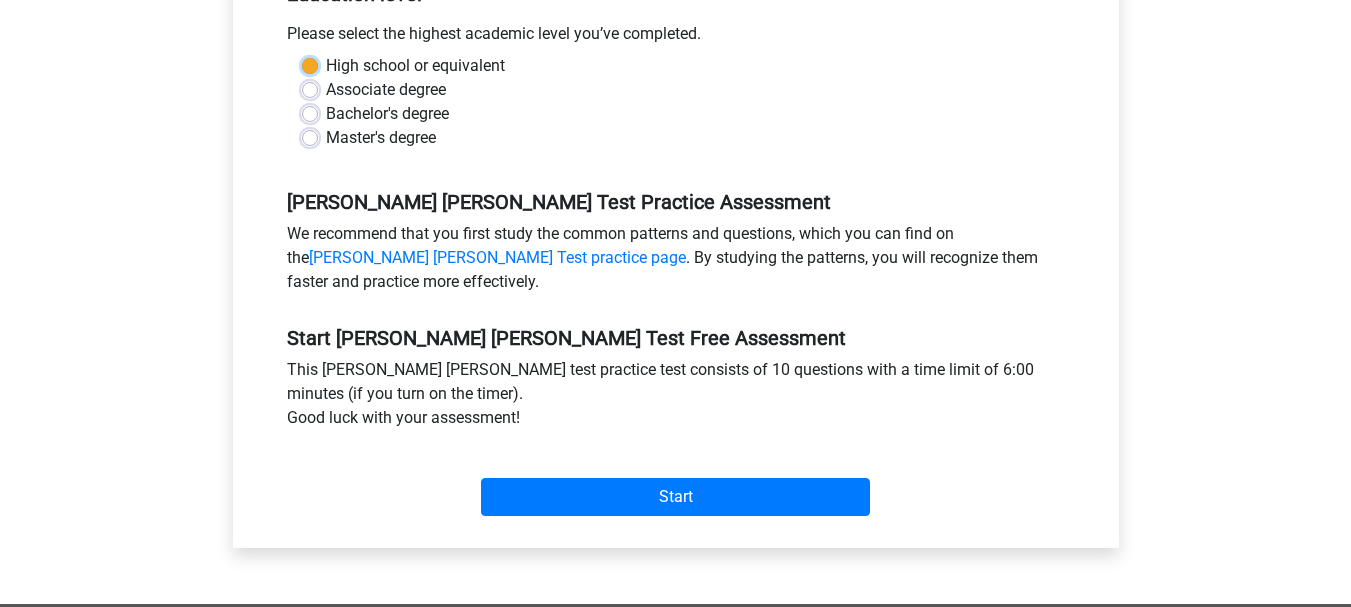 scroll, scrollTop: 500, scrollLeft: 0, axis: vertical 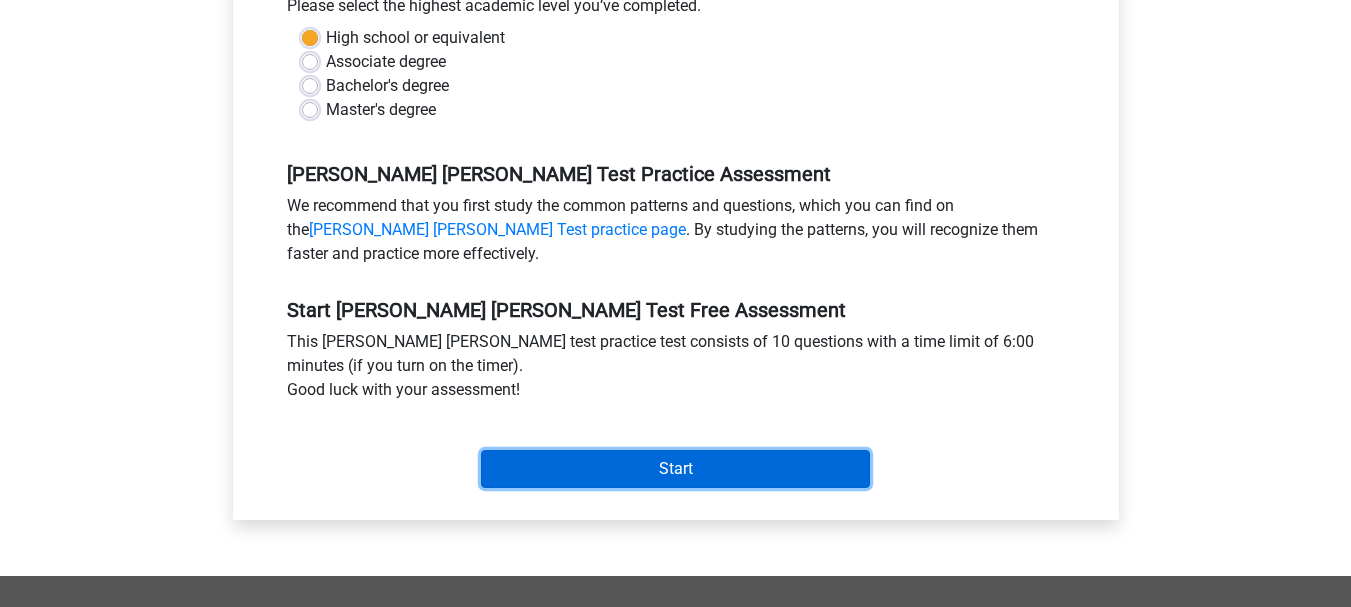 click on "Start" at bounding box center [675, 469] 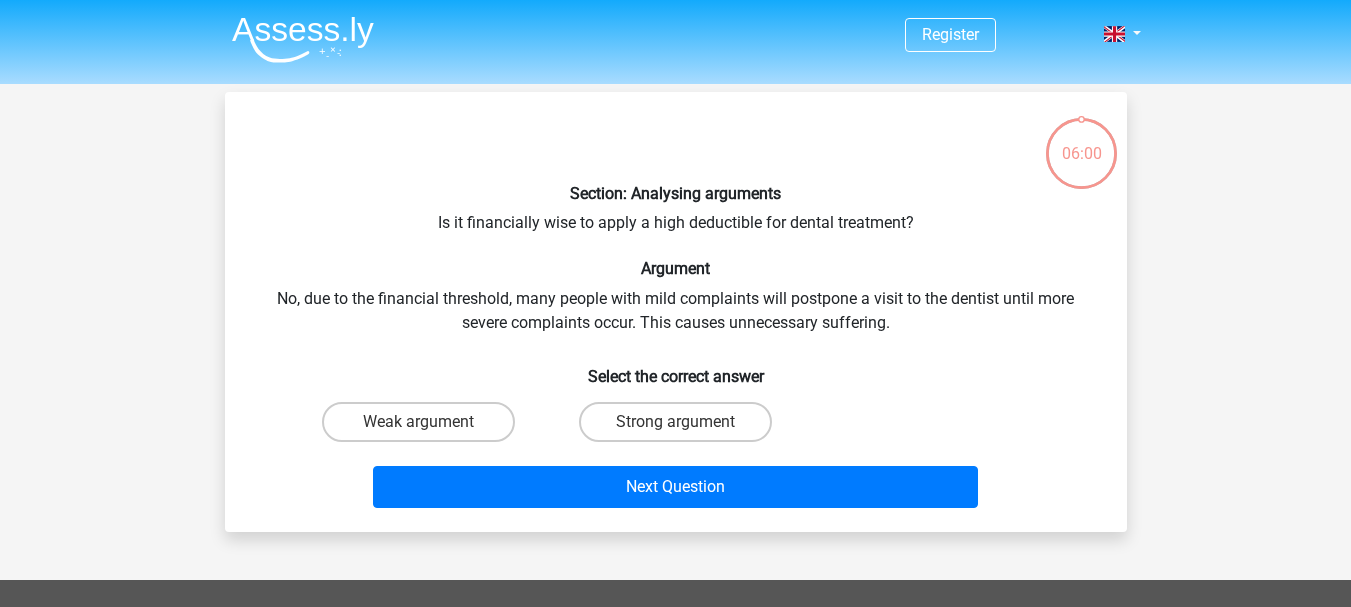 scroll, scrollTop: 0, scrollLeft: 0, axis: both 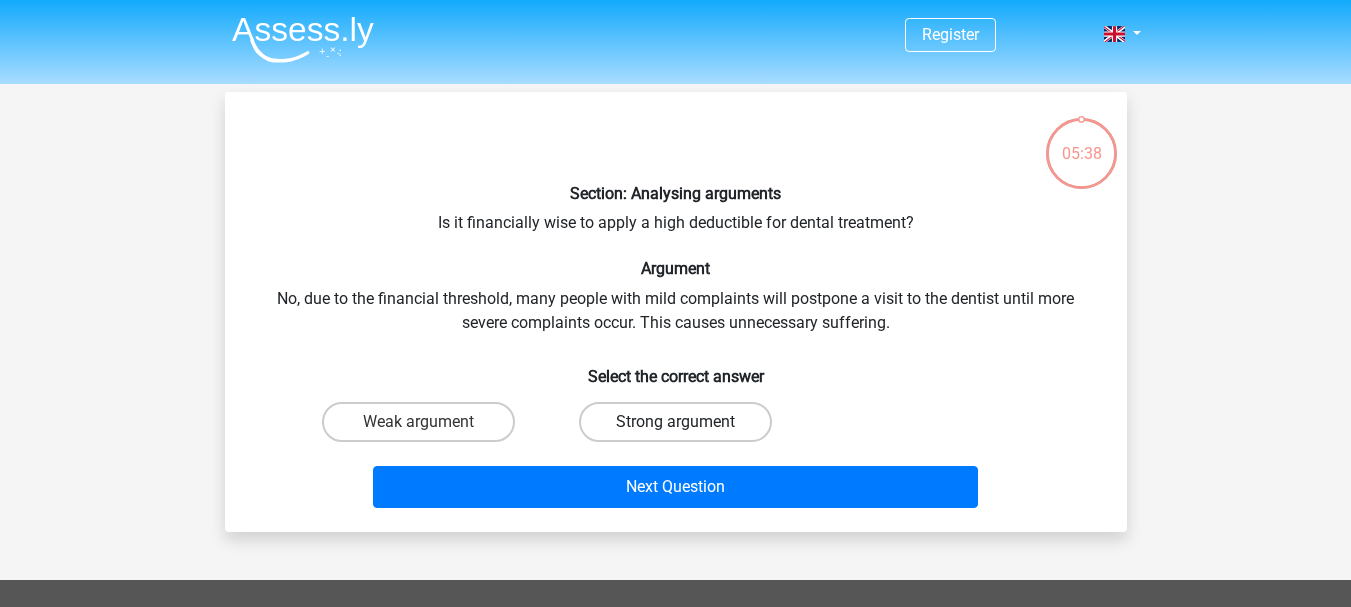 click on "Strong argument" at bounding box center [675, 422] 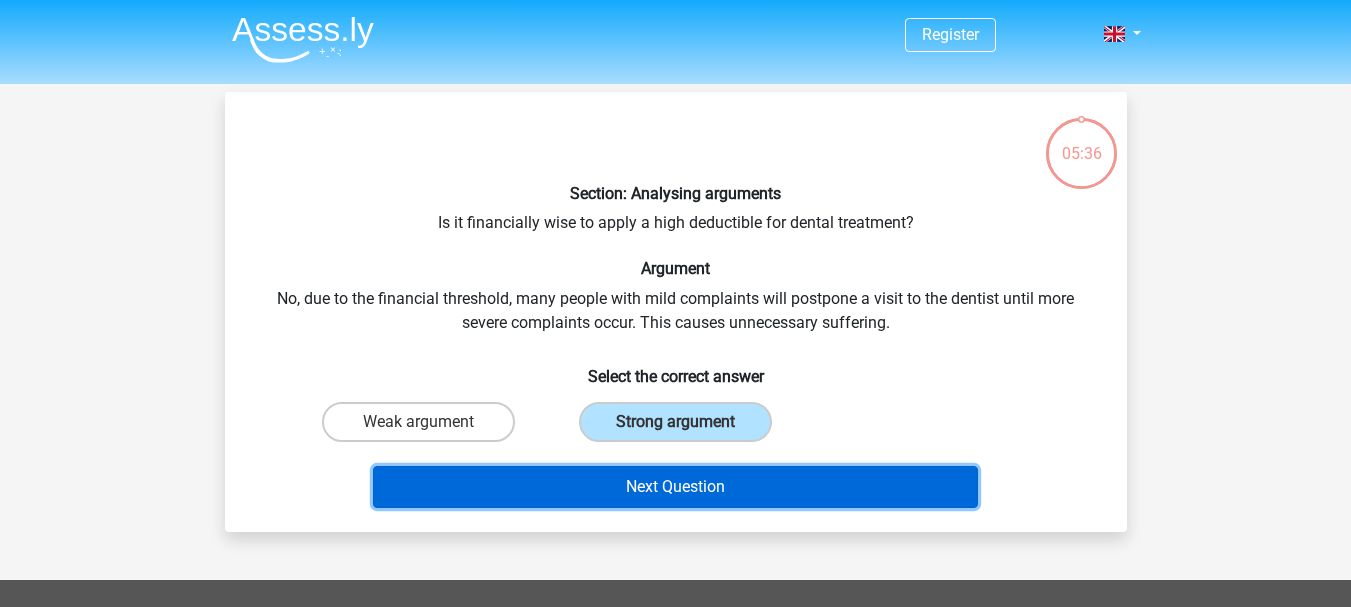 click on "Next Question" at bounding box center [675, 487] 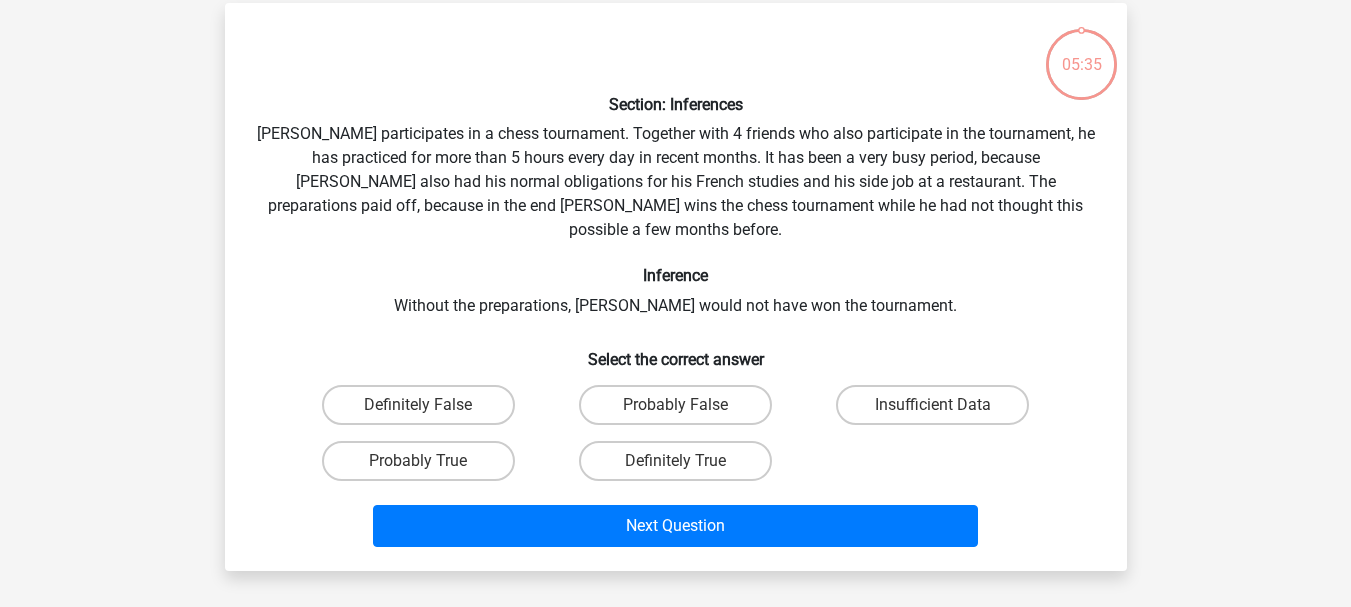 scroll, scrollTop: 92, scrollLeft: 0, axis: vertical 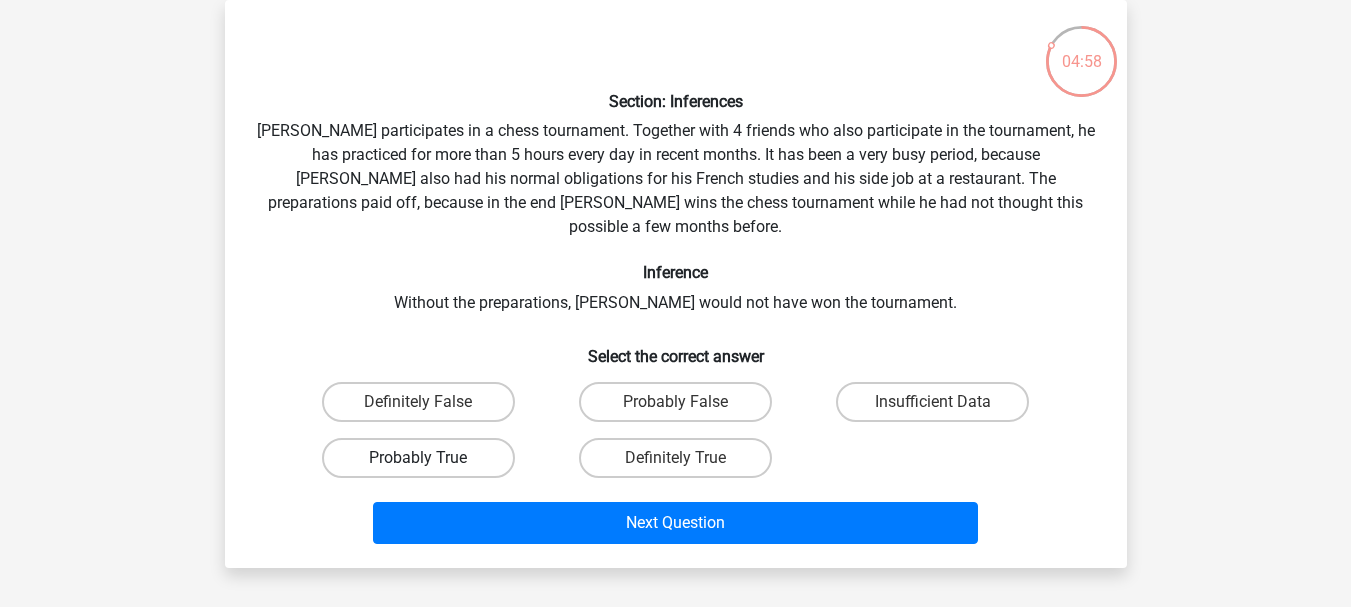 click on "Probably True" at bounding box center (418, 458) 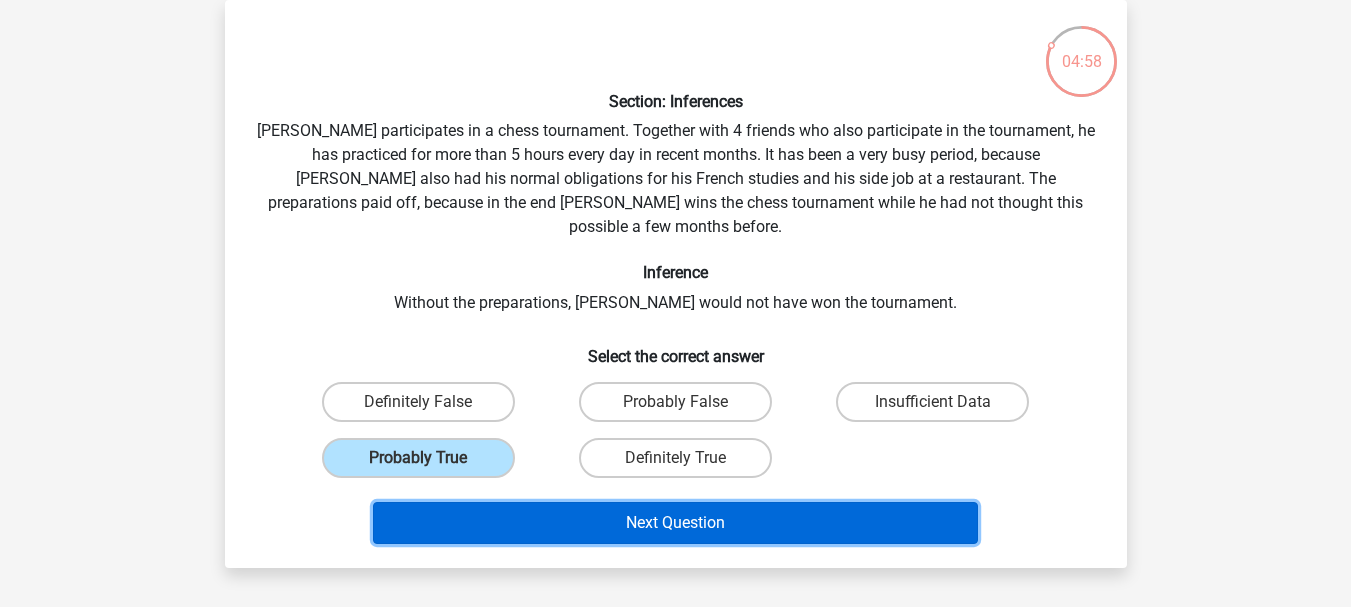 click on "Next Question" at bounding box center [675, 523] 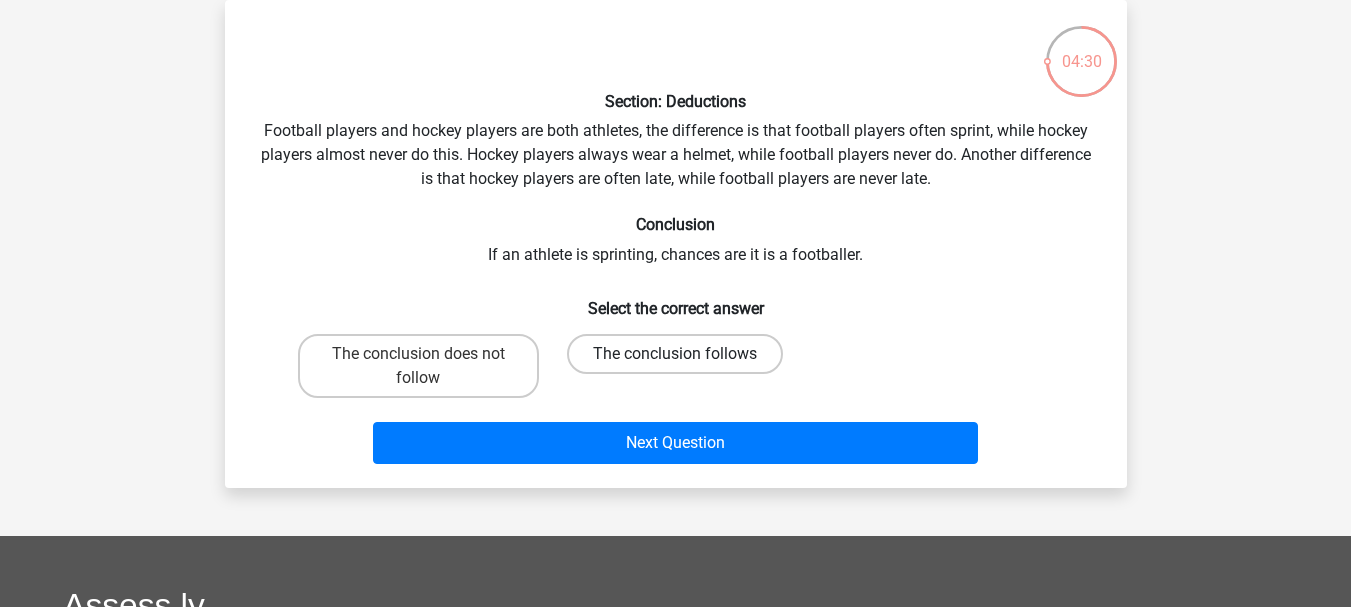 click on "The conclusion follows" at bounding box center [675, 354] 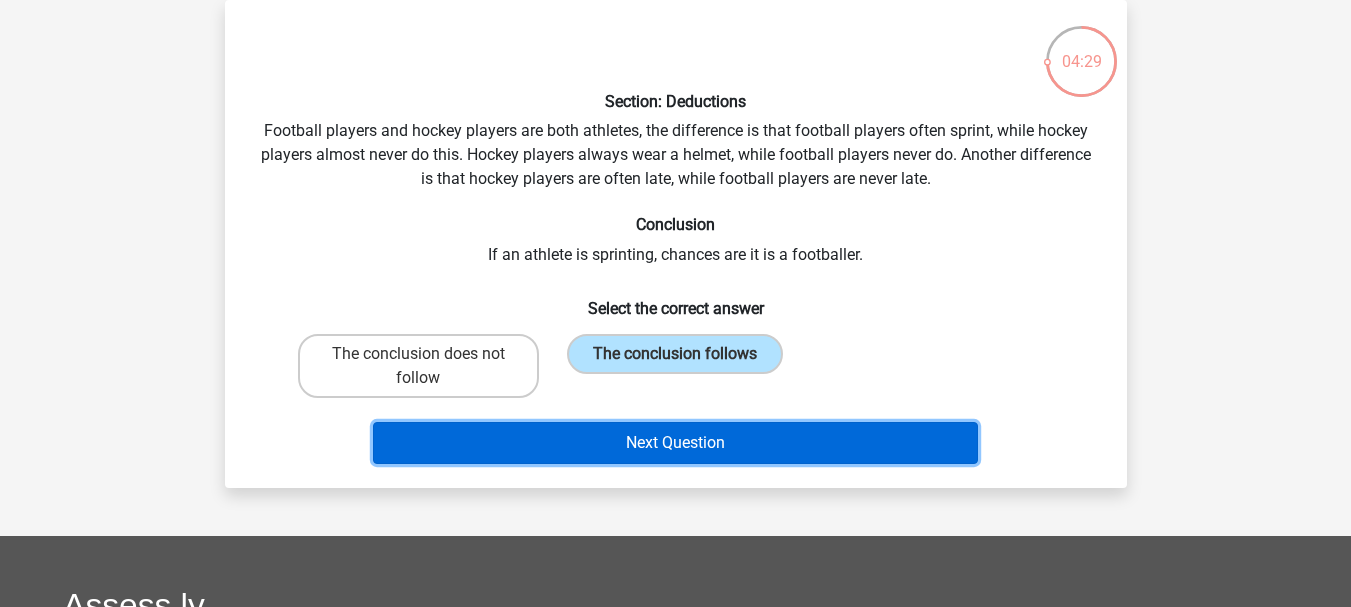 click on "Next Question" at bounding box center (675, 443) 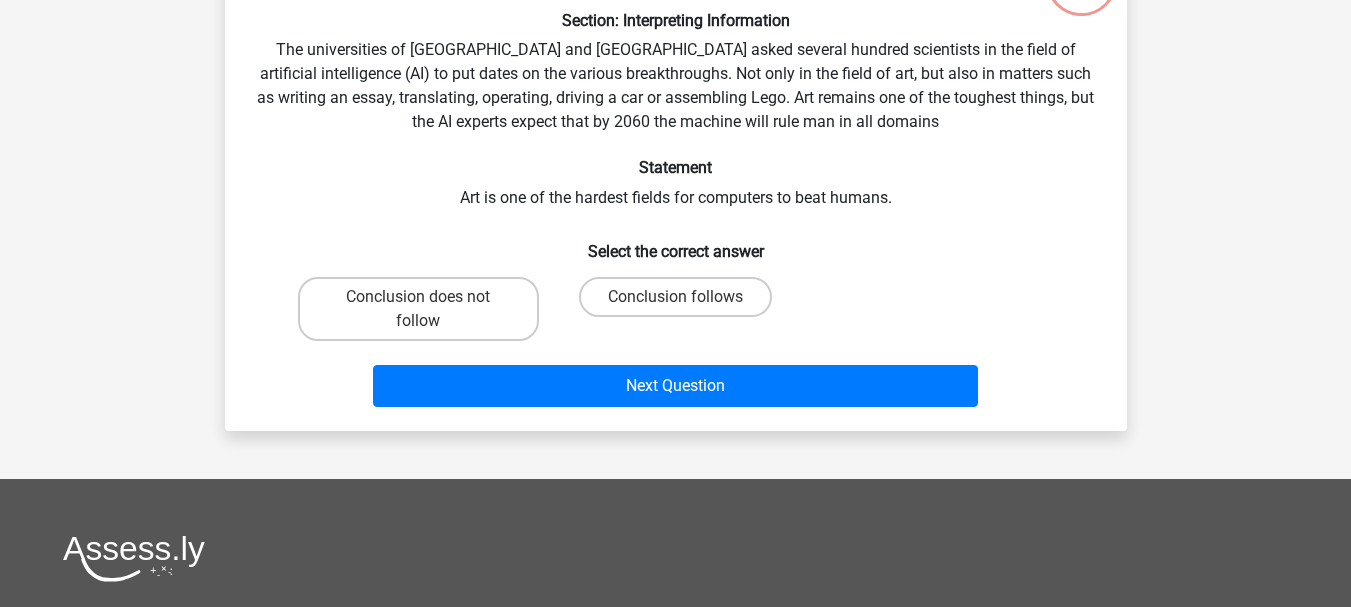 scroll, scrollTop: 92, scrollLeft: 0, axis: vertical 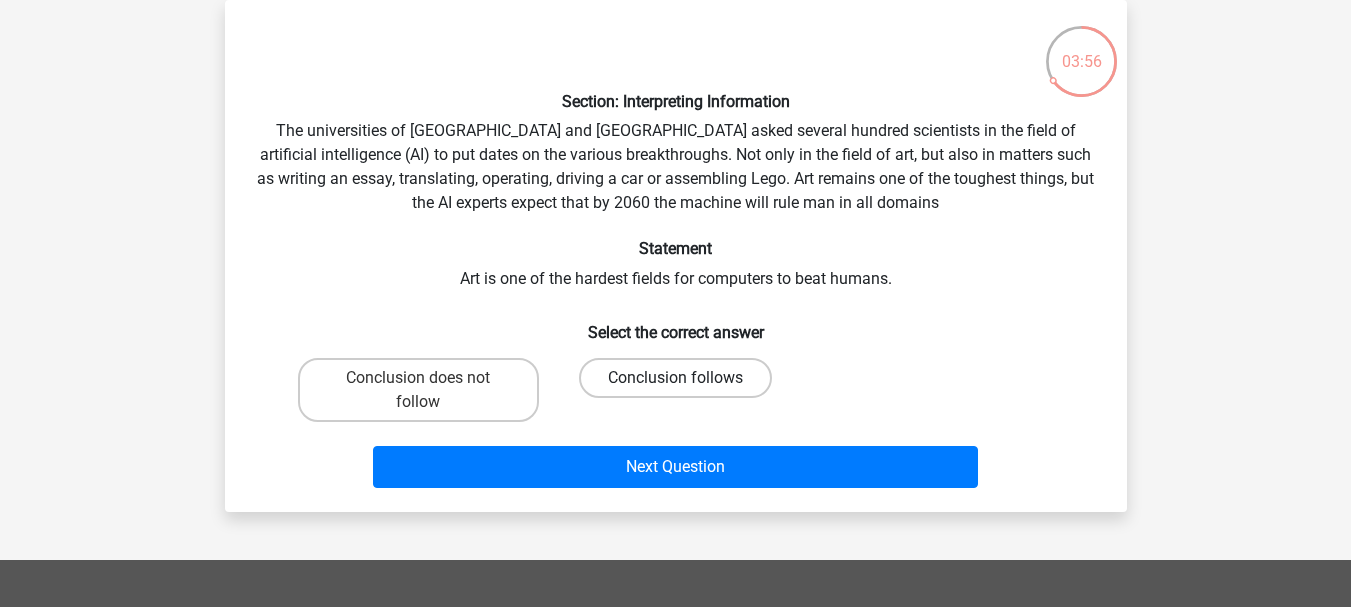 click on "Conclusion follows" at bounding box center (675, 378) 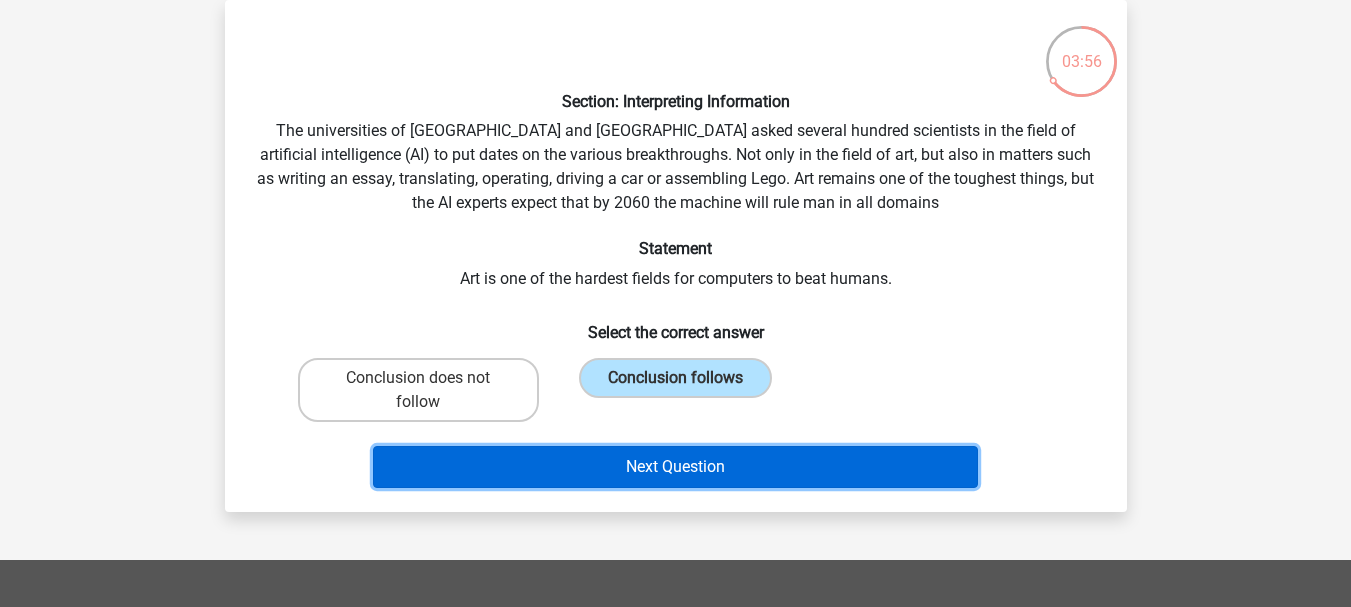 drag, startPoint x: 679, startPoint y: 463, endPoint x: 690, endPoint y: 465, distance: 11.18034 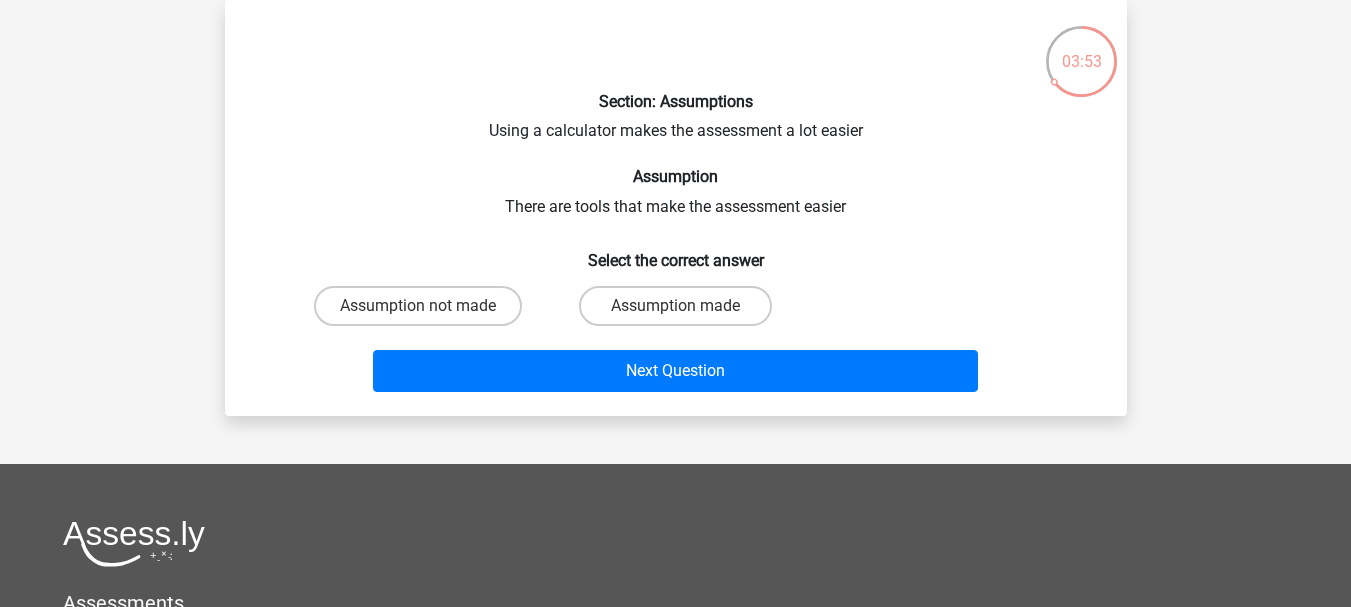 scroll, scrollTop: 0, scrollLeft: 0, axis: both 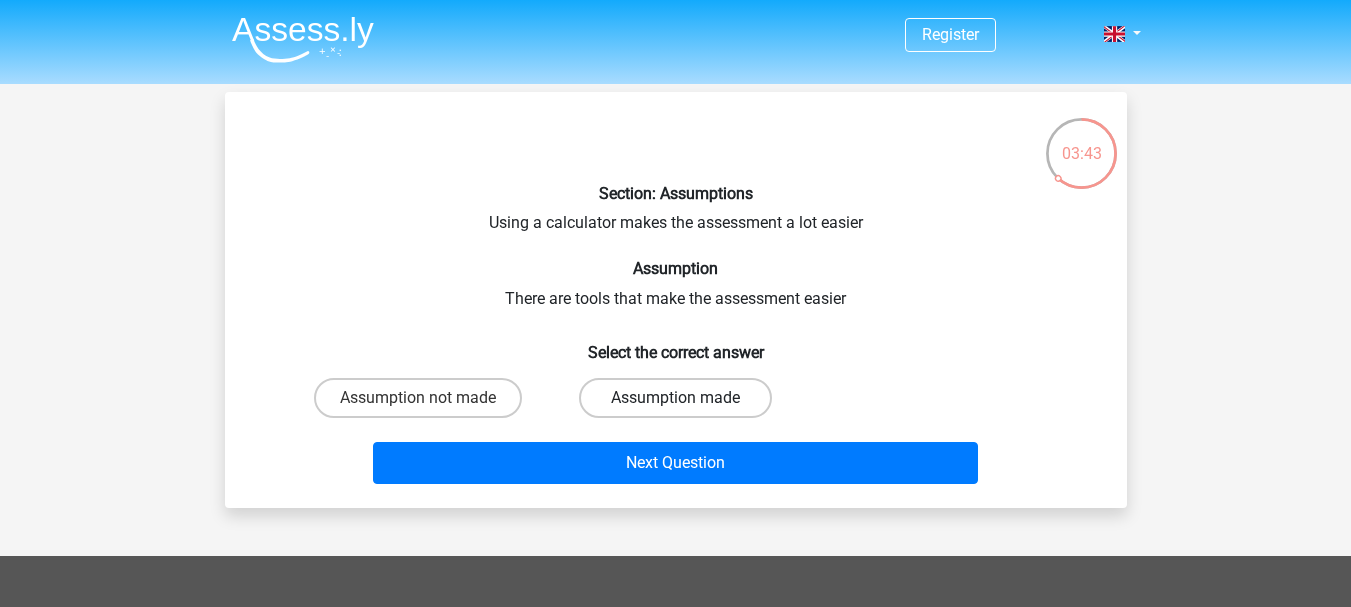 click on "Assumption made" at bounding box center (675, 398) 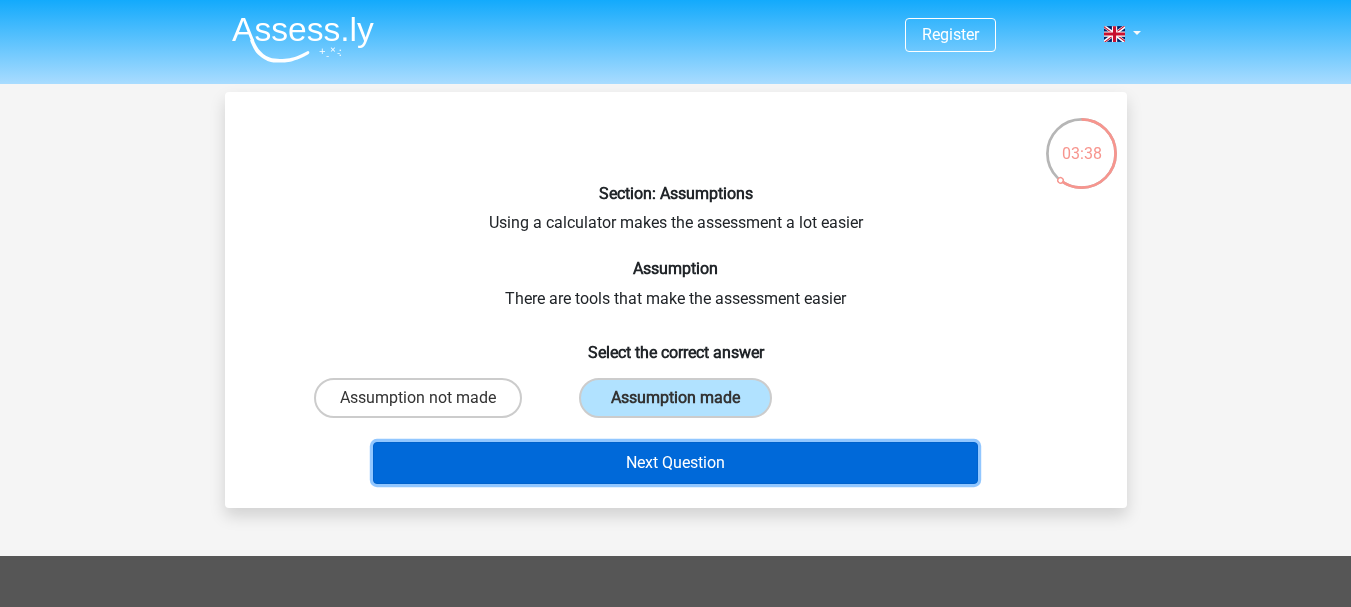 click on "Next Question" at bounding box center [675, 463] 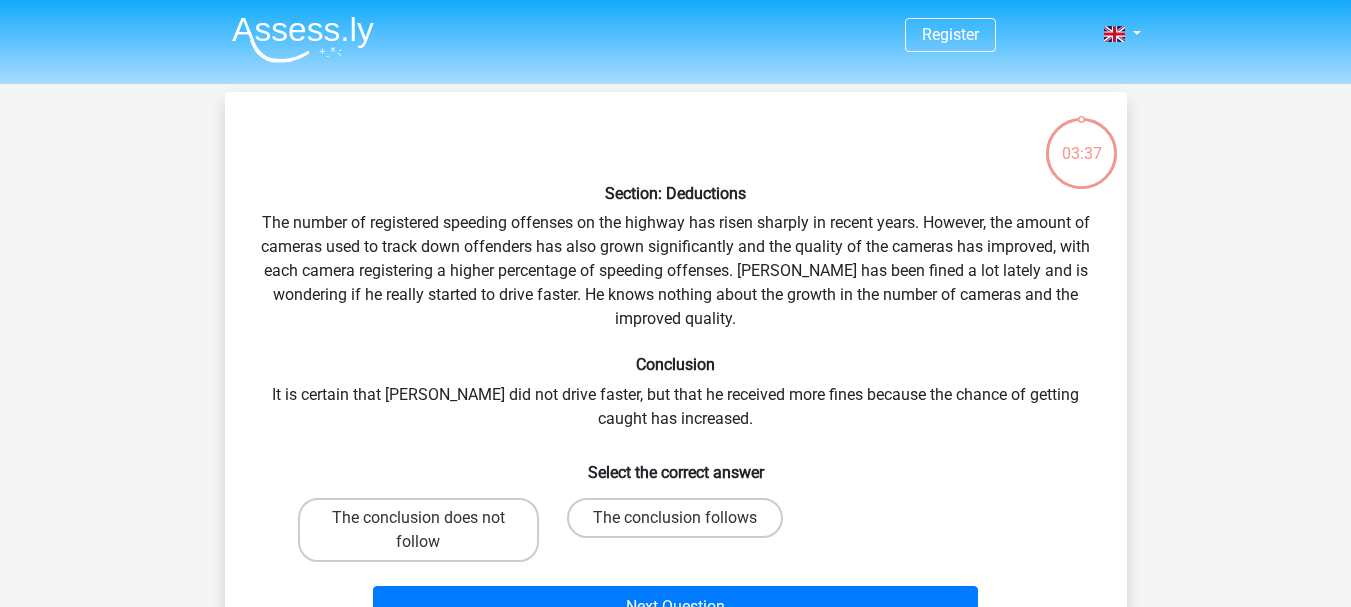 scroll, scrollTop: 92, scrollLeft: 0, axis: vertical 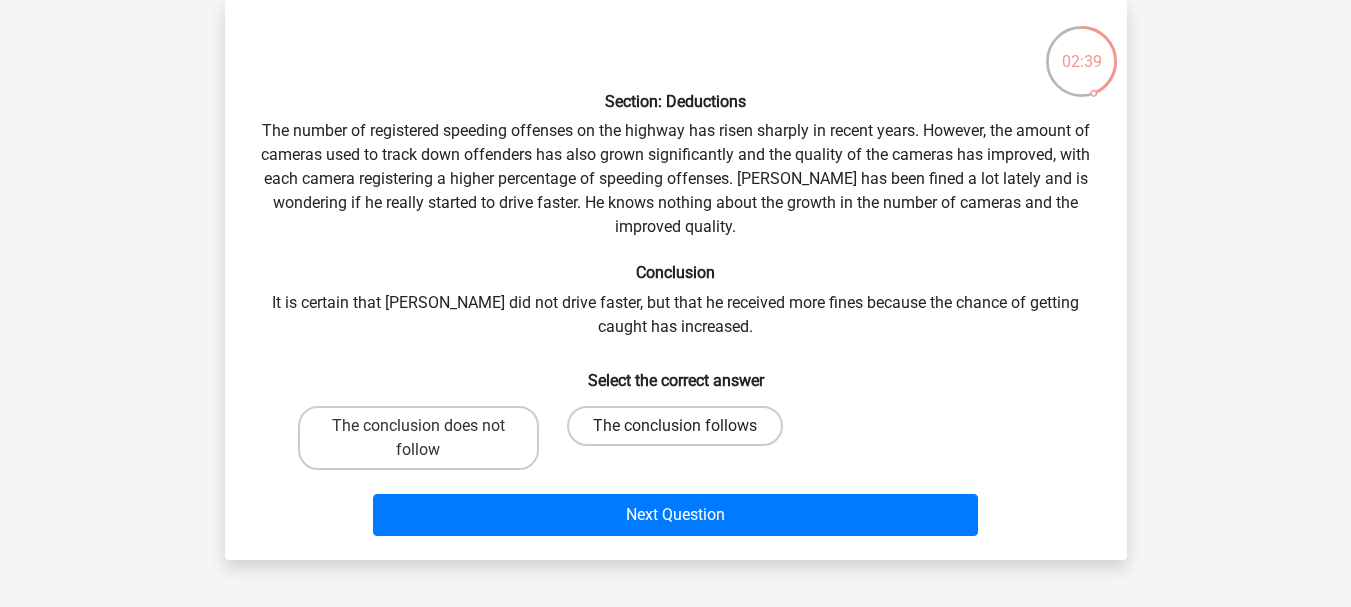 click on "The conclusion follows" at bounding box center (675, 426) 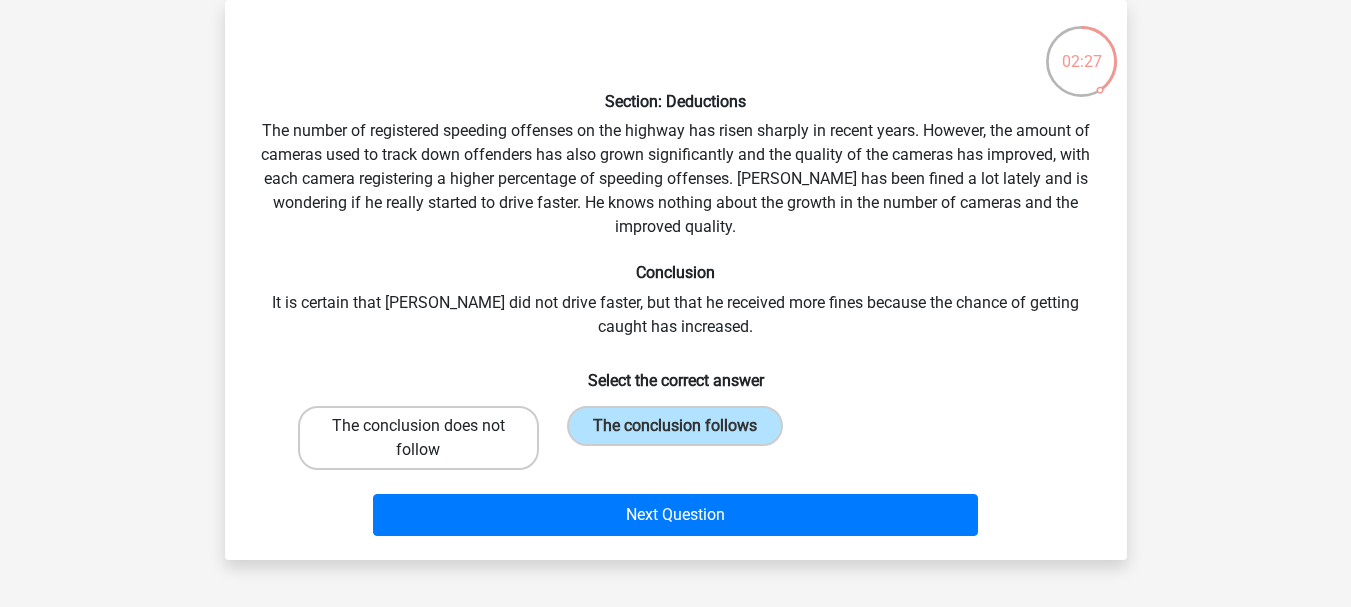 click on "The conclusion does not follow" at bounding box center (418, 438) 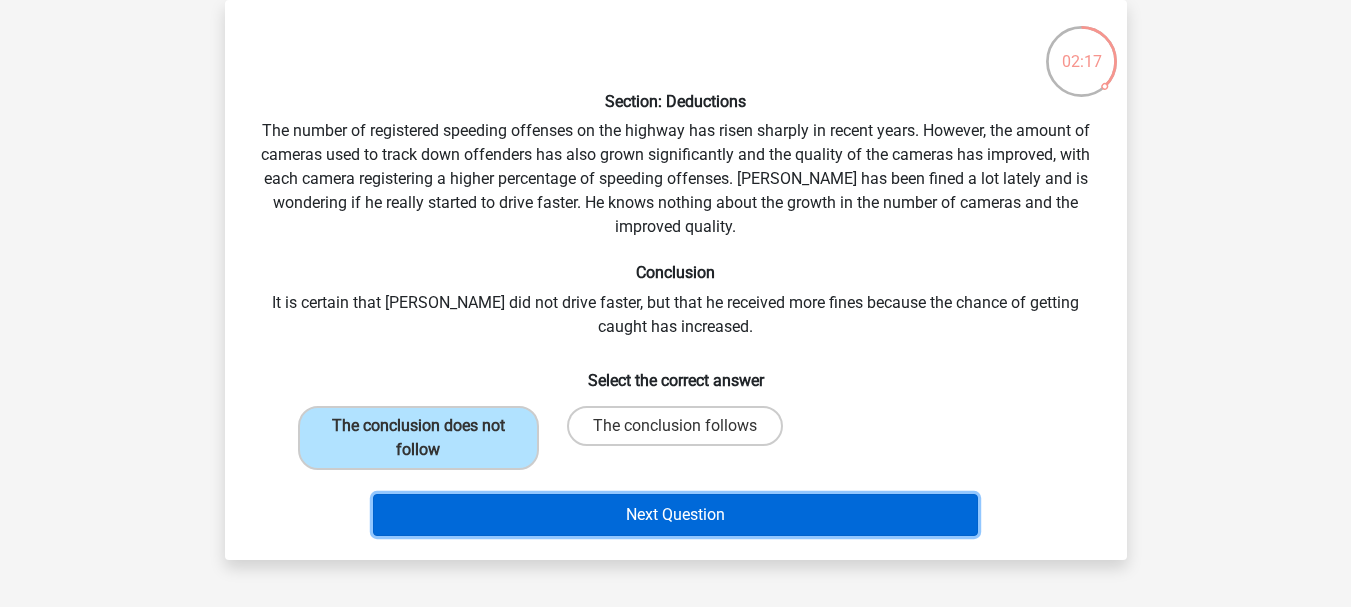 click on "Next Question" at bounding box center [675, 515] 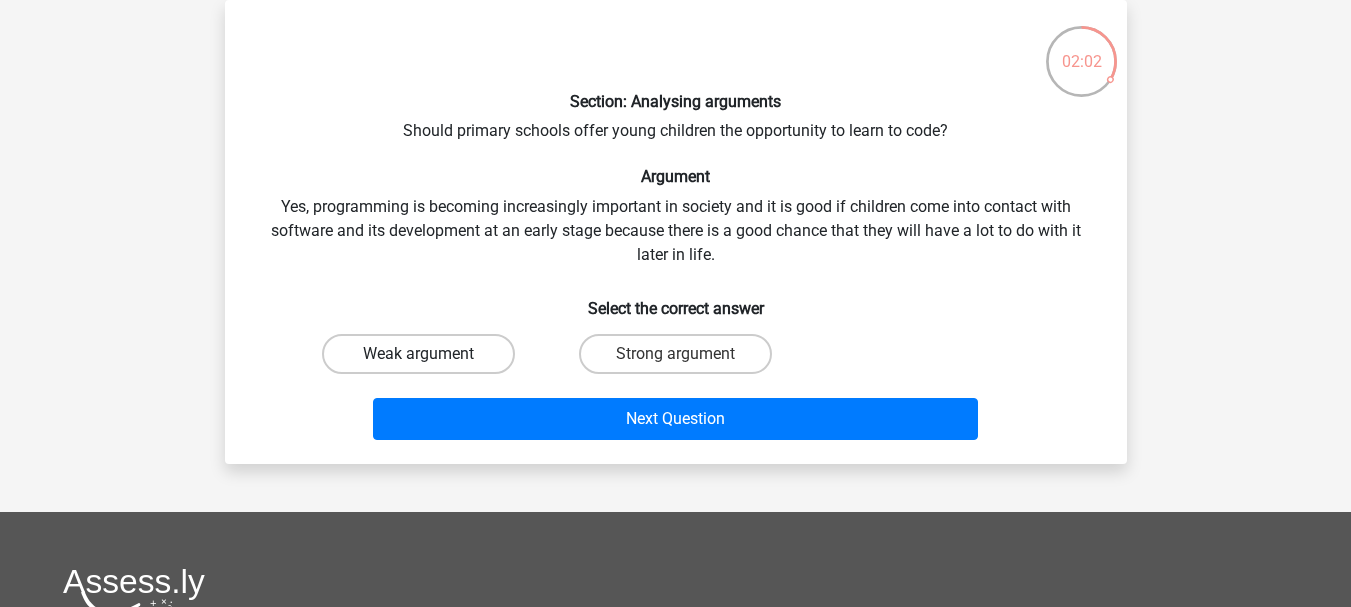 click on "Weak argument" at bounding box center [418, 354] 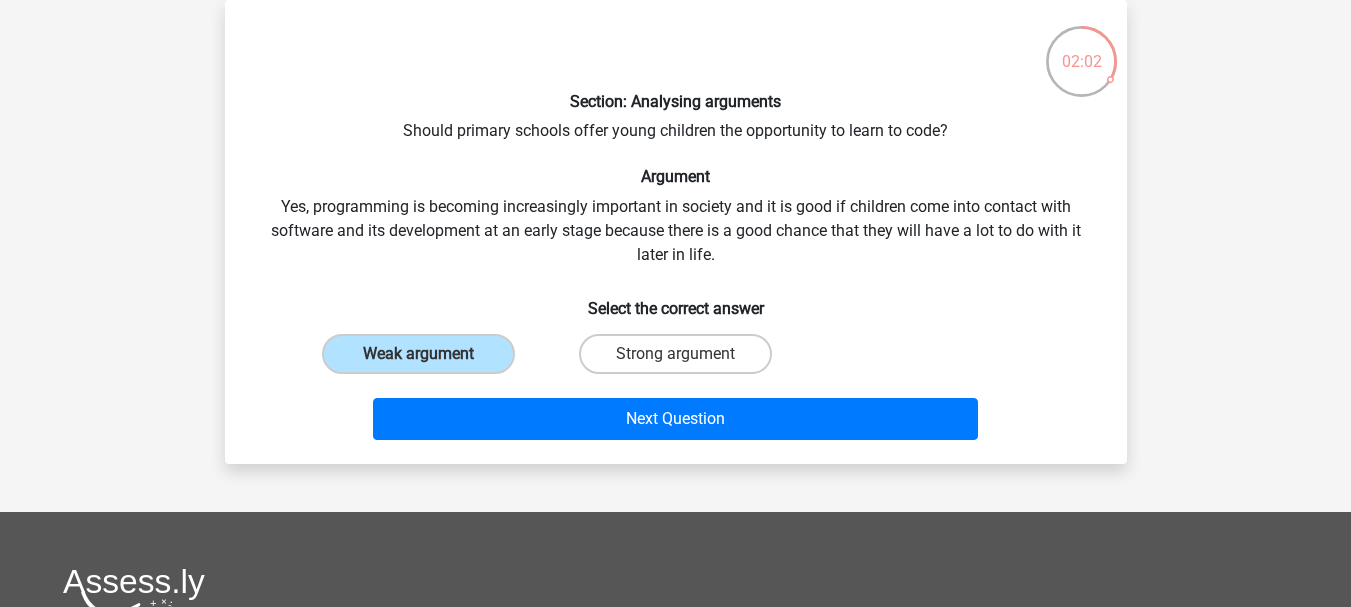 click on "Next Question" at bounding box center [676, 415] 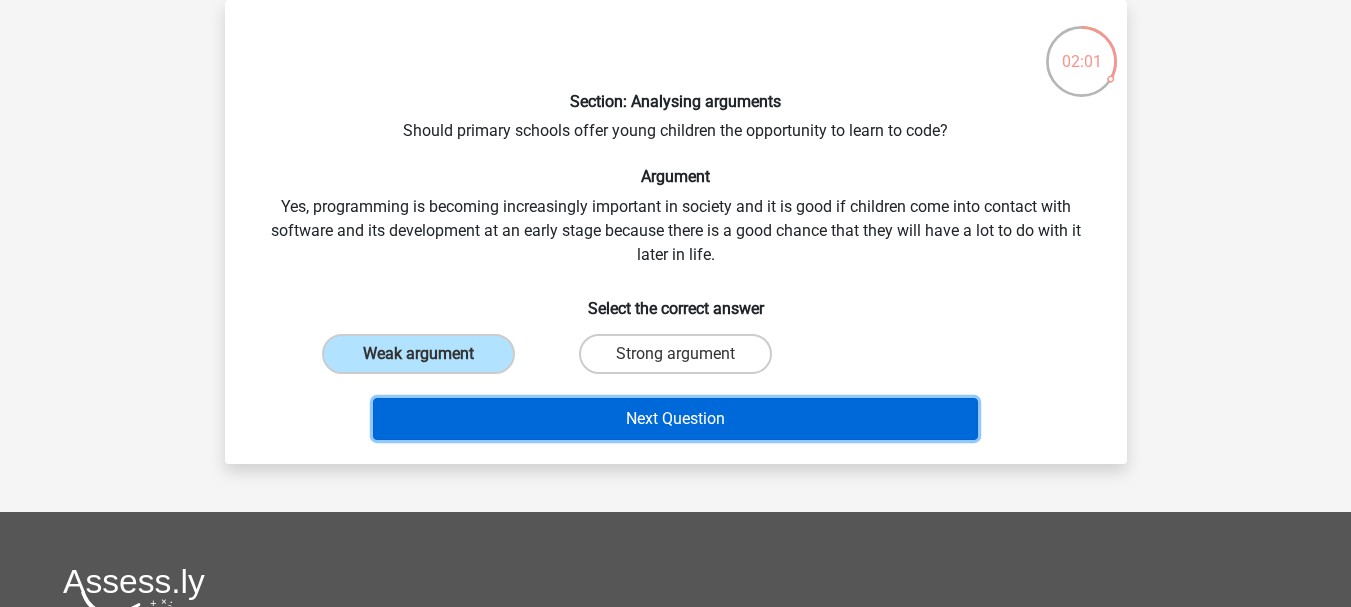 click on "Next Question" at bounding box center (675, 419) 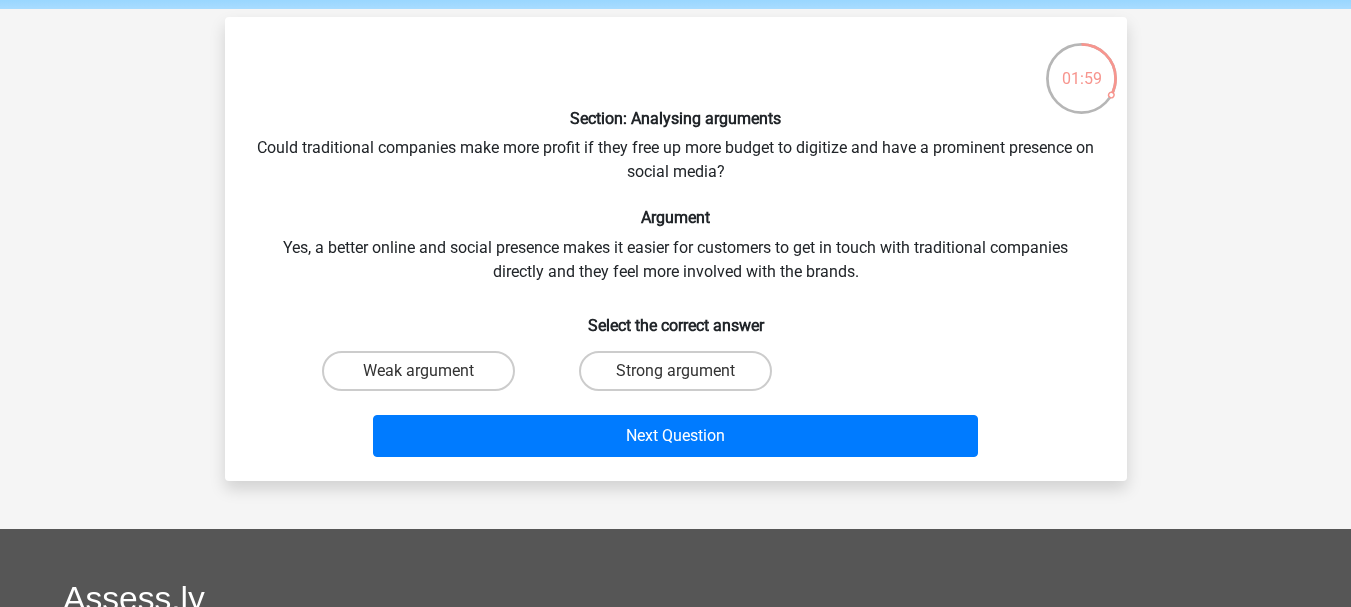 scroll, scrollTop: 0, scrollLeft: 0, axis: both 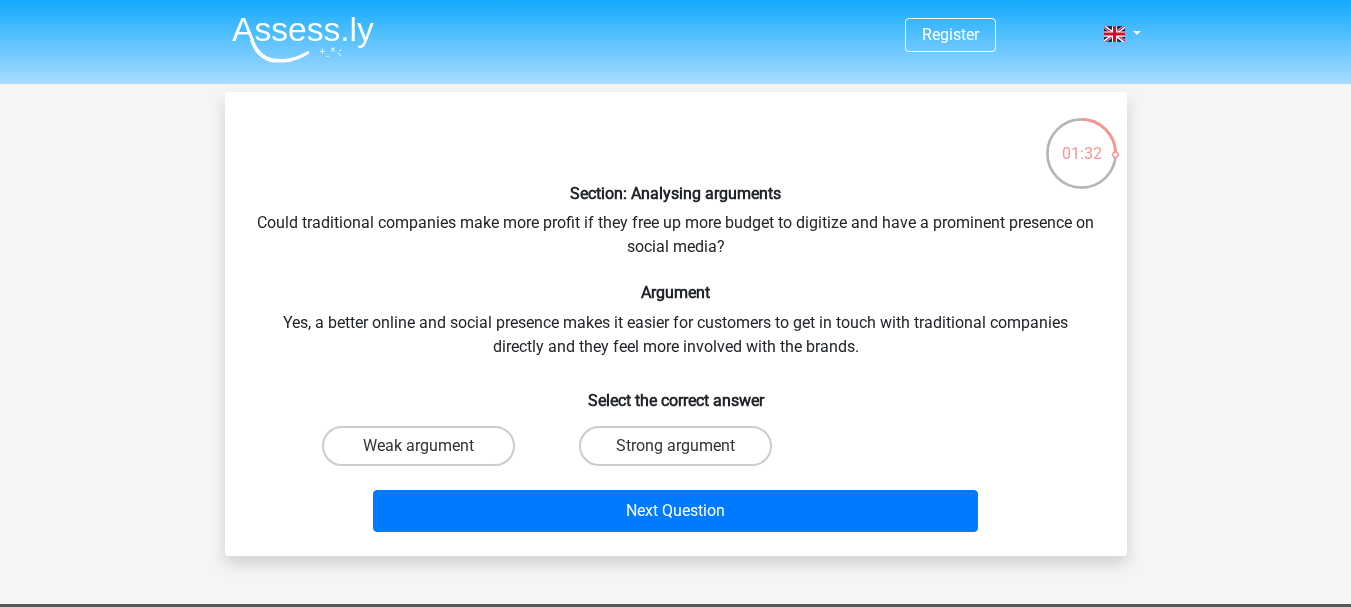 click on "Strong argument" at bounding box center (681, 452) 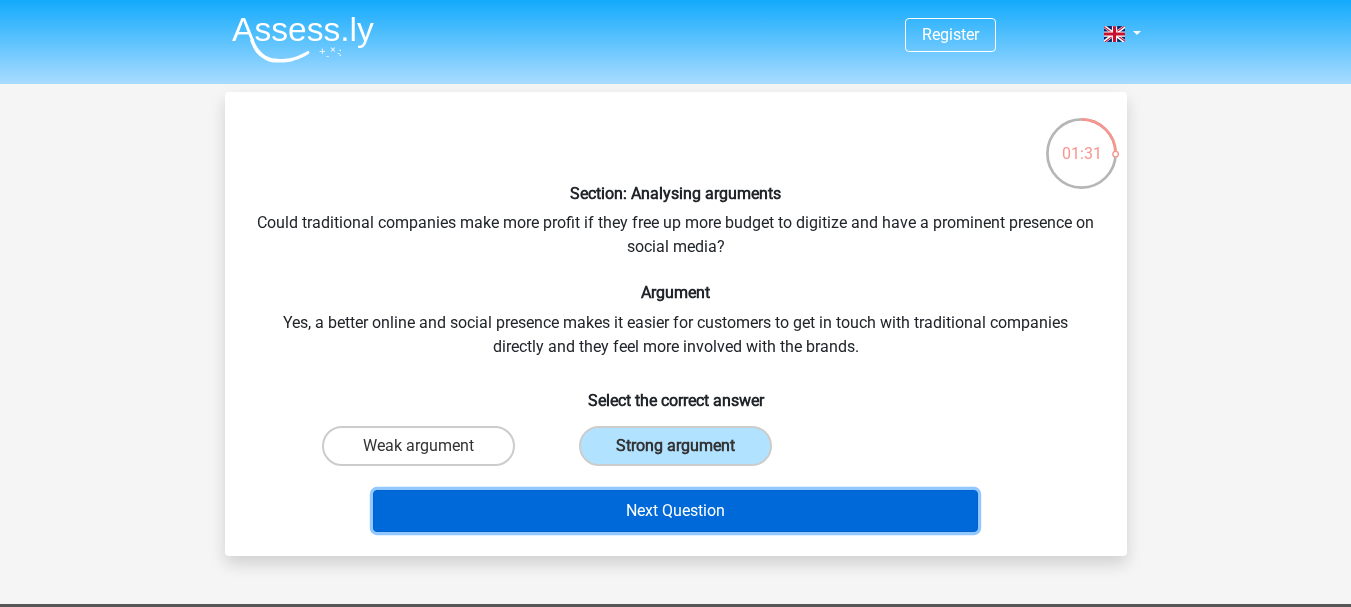 click on "Next Question" at bounding box center (675, 511) 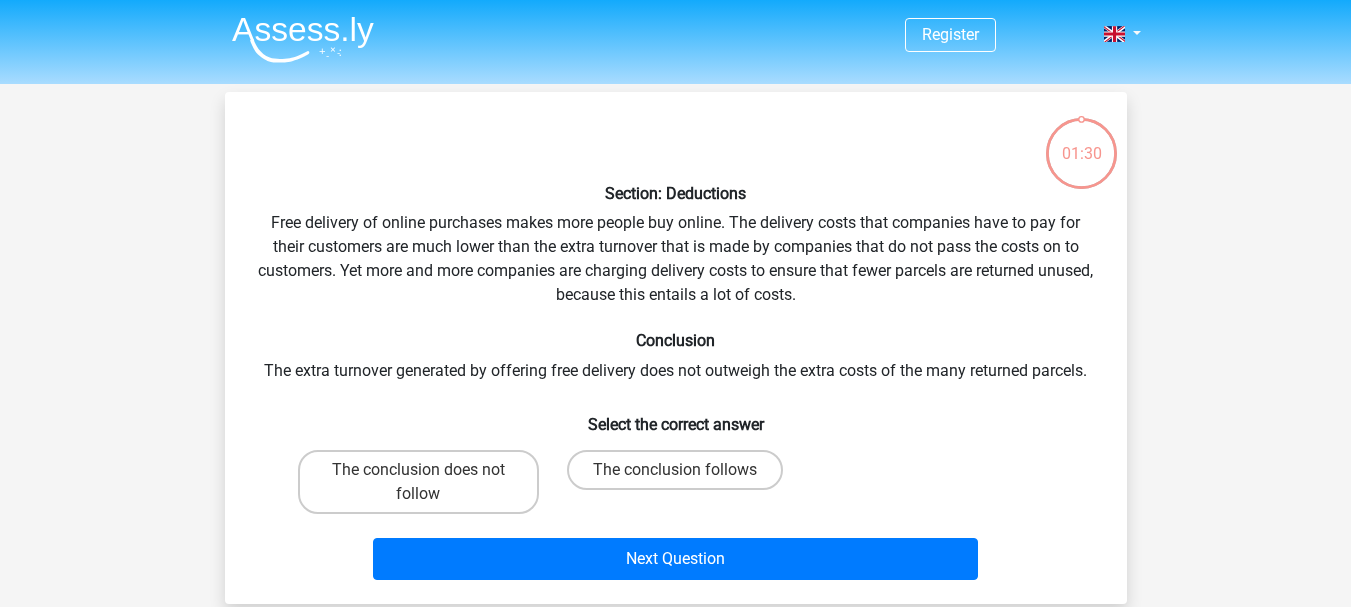 scroll, scrollTop: 92, scrollLeft: 0, axis: vertical 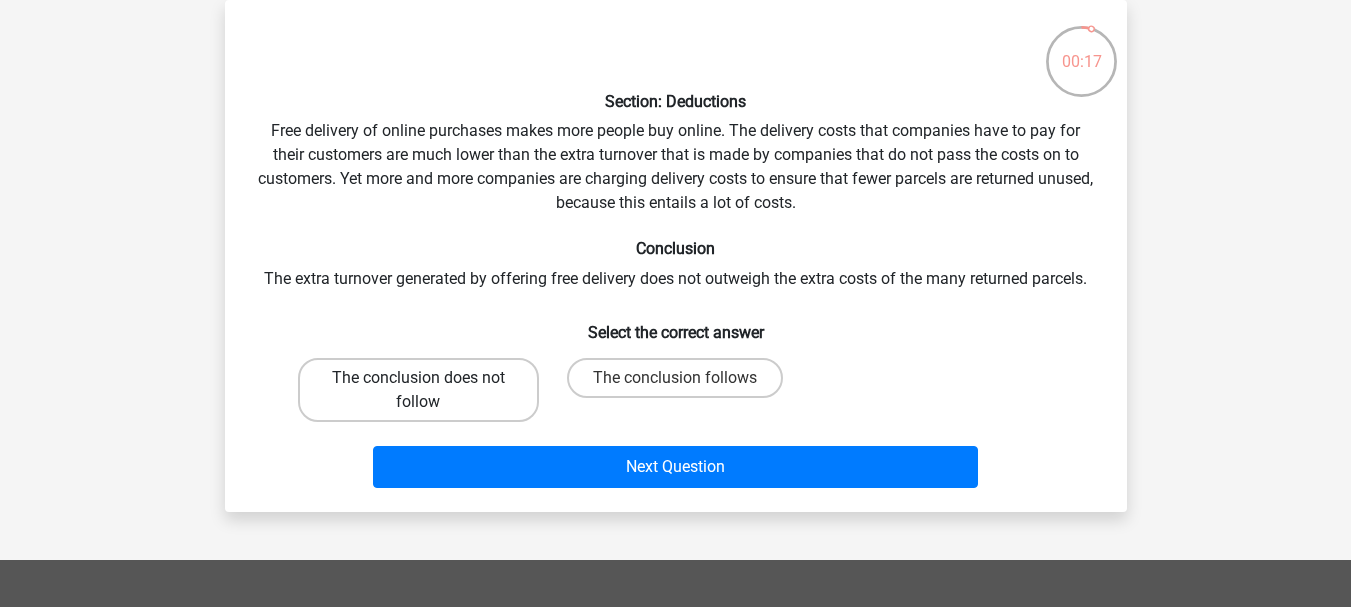 click on "The conclusion does not follow" at bounding box center (418, 390) 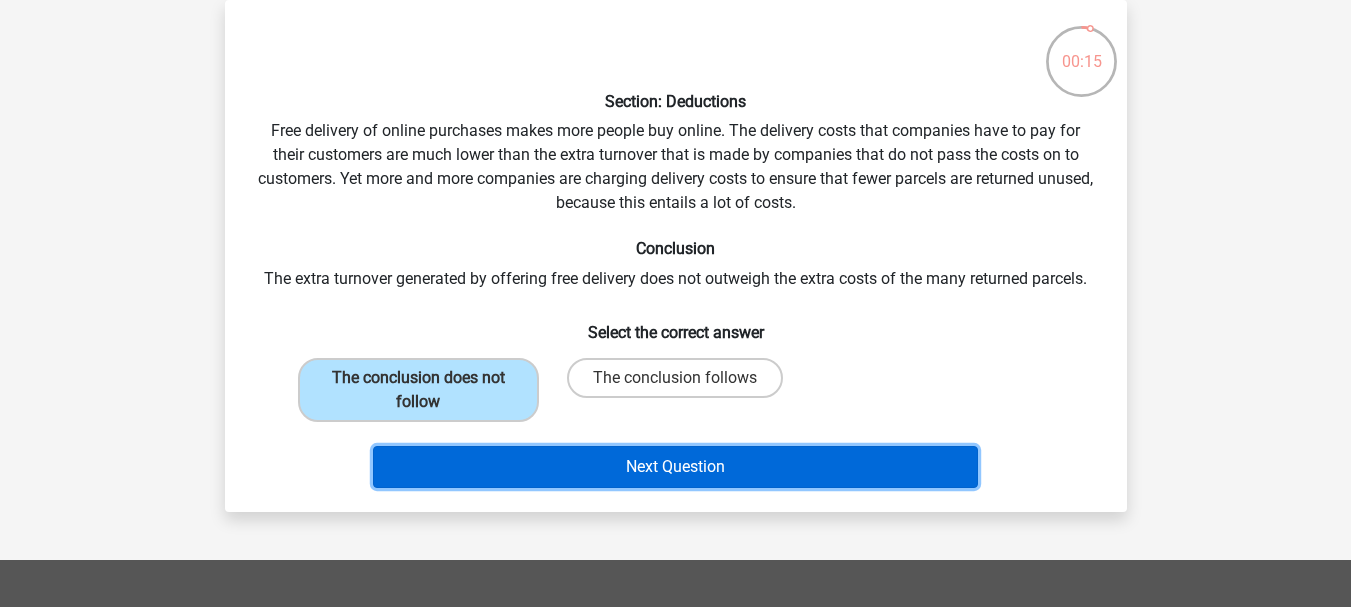 click on "Next Question" at bounding box center [675, 467] 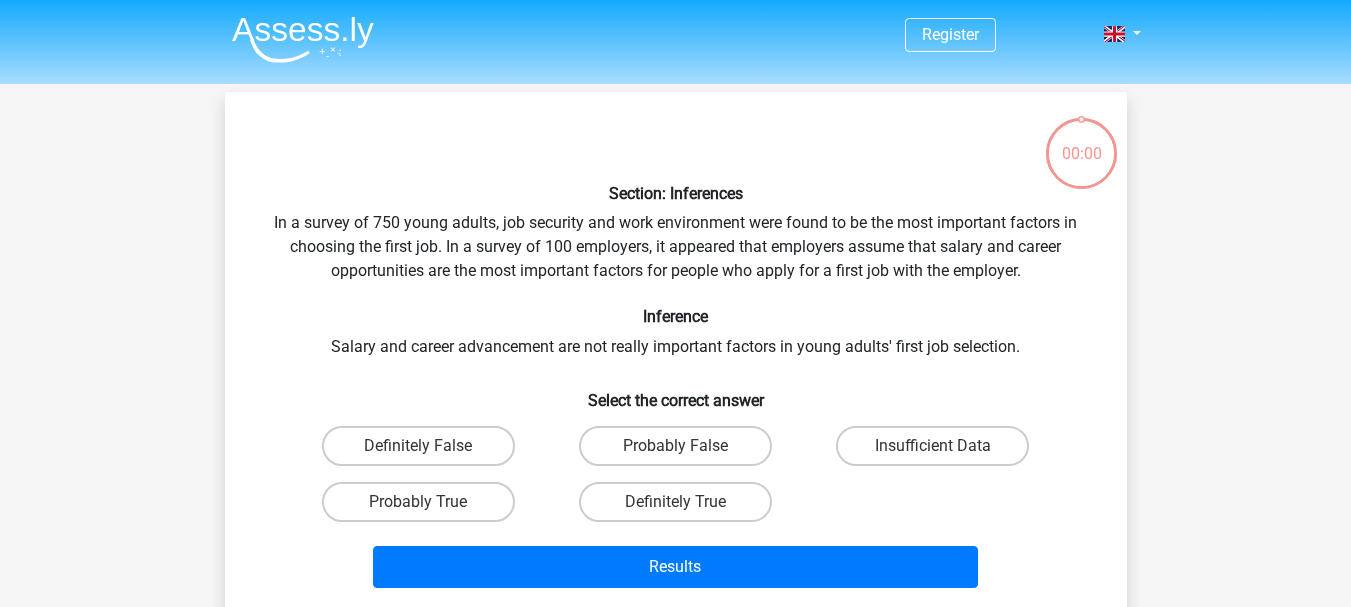 scroll, scrollTop: 92, scrollLeft: 0, axis: vertical 